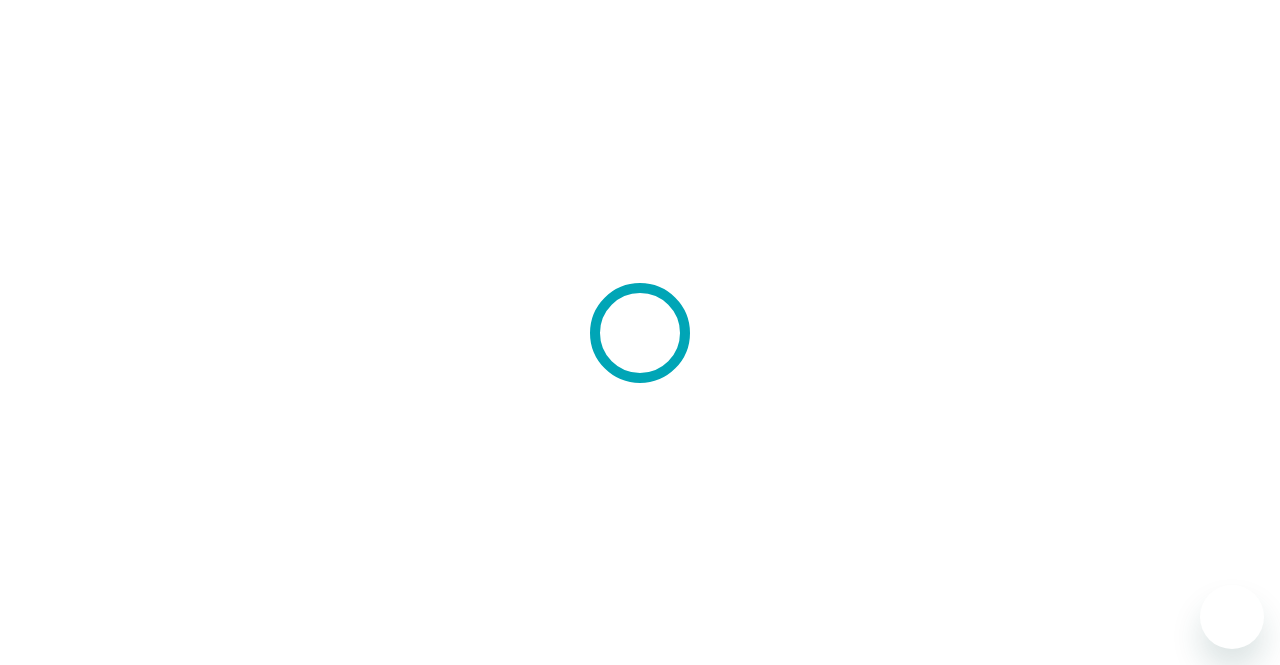 scroll, scrollTop: 0, scrollLeft: 0, axis: both 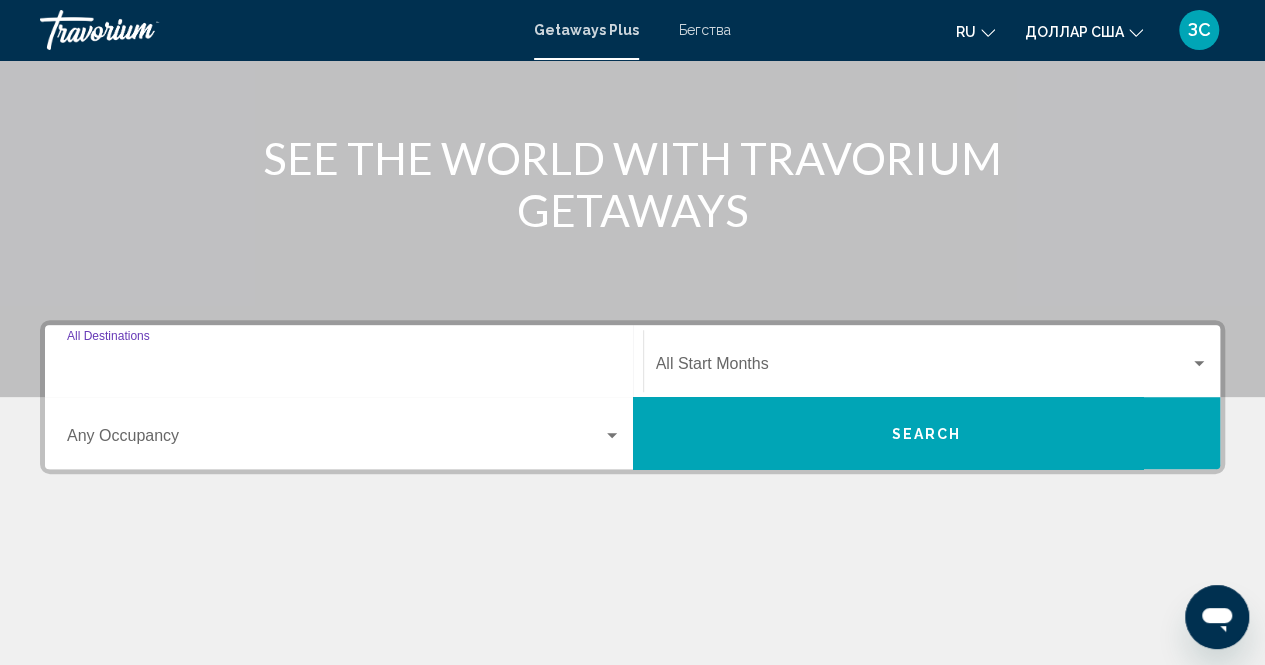 click on "Destination All Destinations" at bounding box center (344, 368) 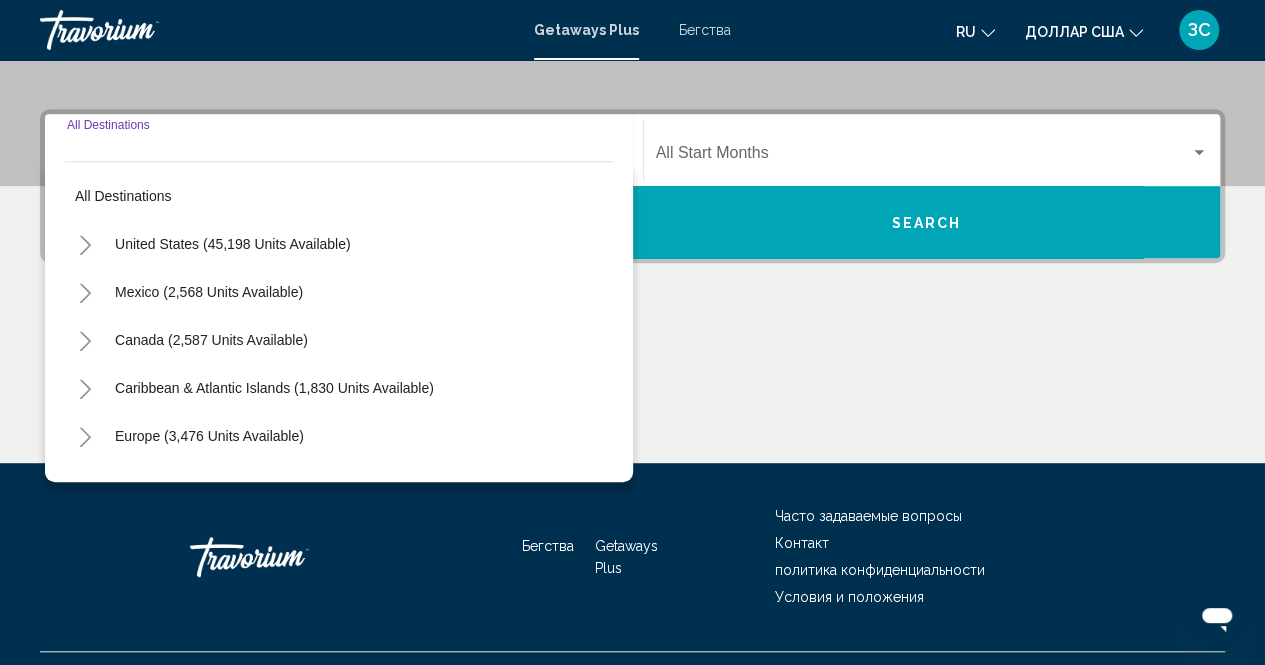 scroll, scrollTop: 456, scrollLeft: 0, axis: vertical 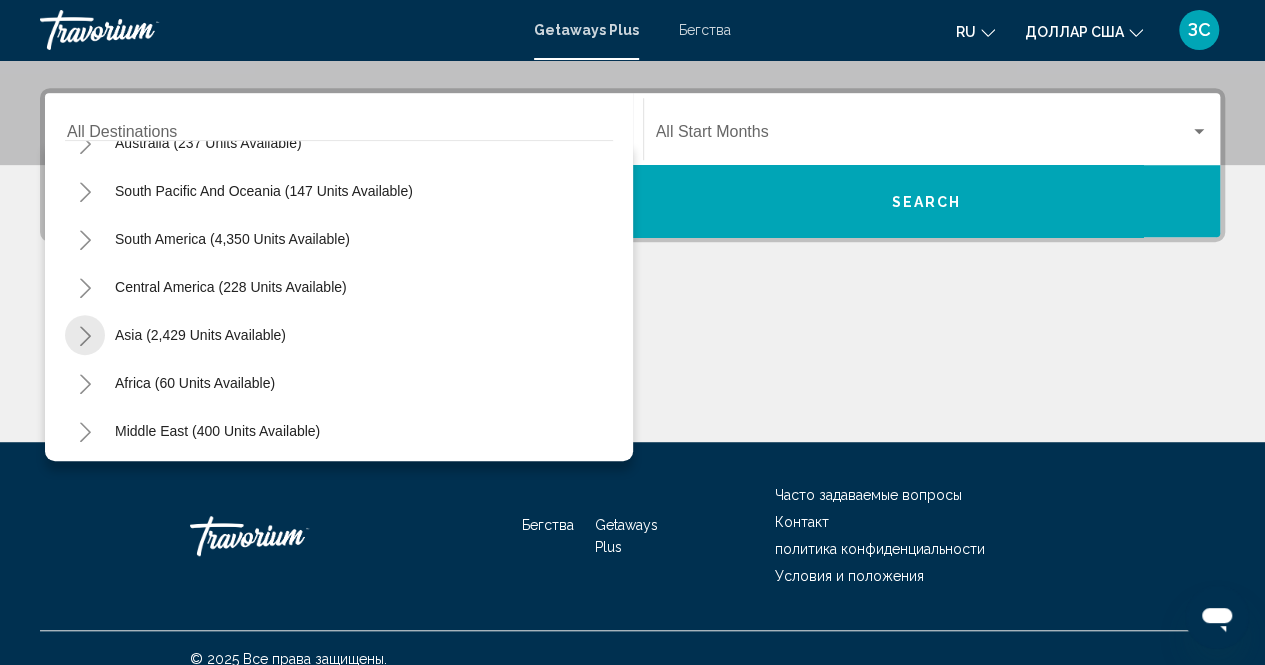 click 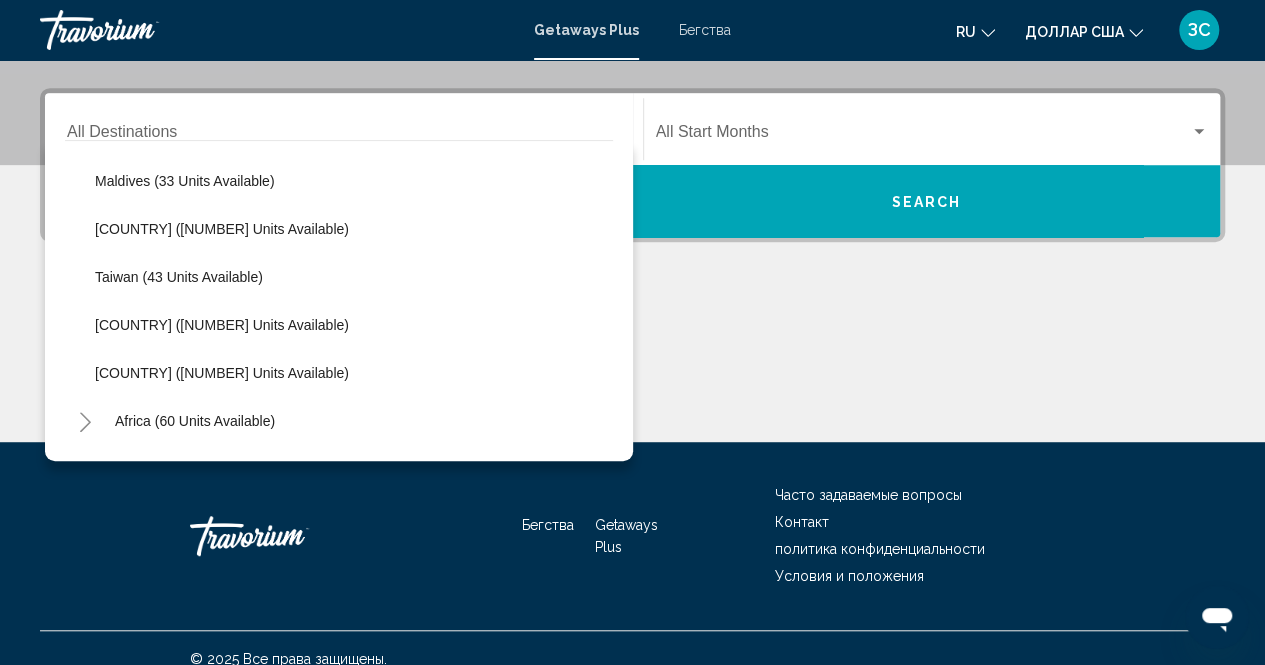 scroll, scrollTop: 763, scrollLeft: 0, axis: vertical 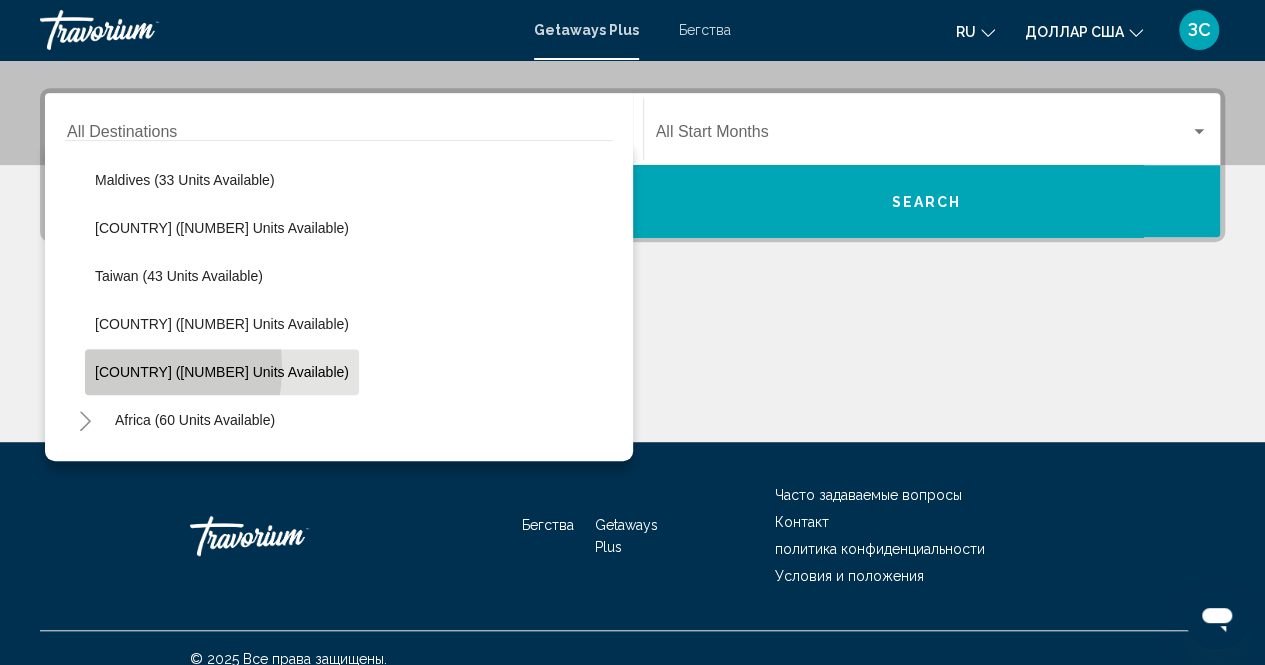 click on "[COUNTRY] ([NUMBER] units available)" 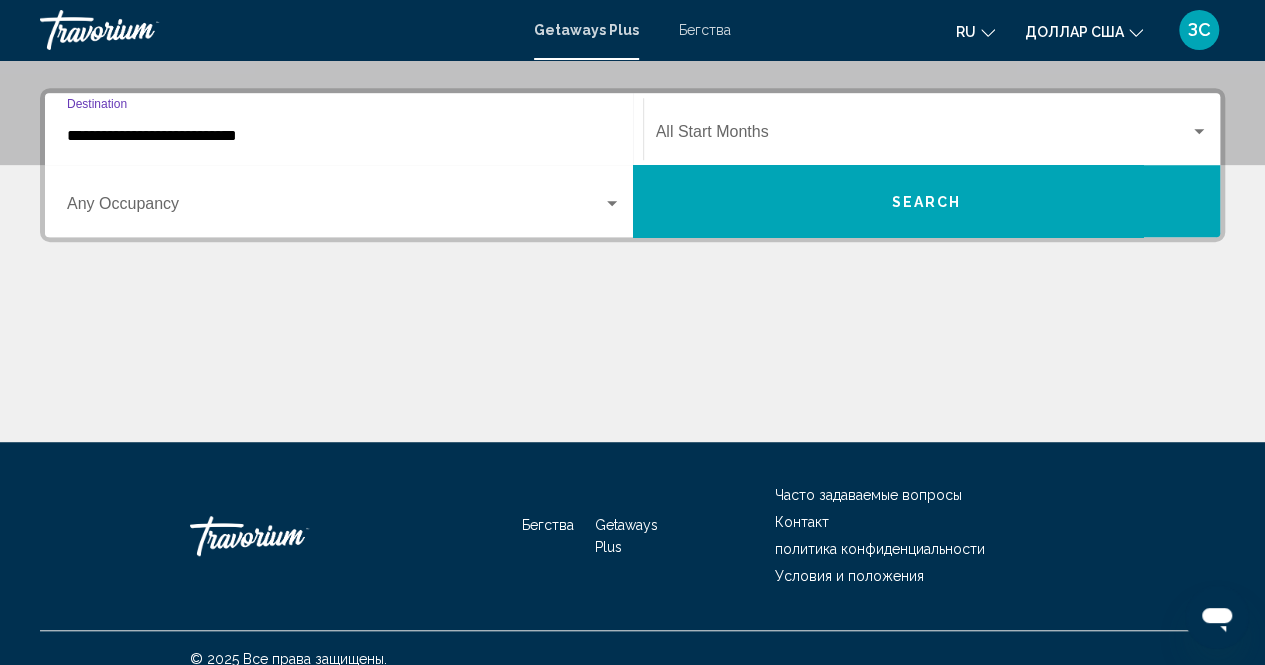 scroll, scrollTop: 456, scrollLeft: 0, axis: vertical 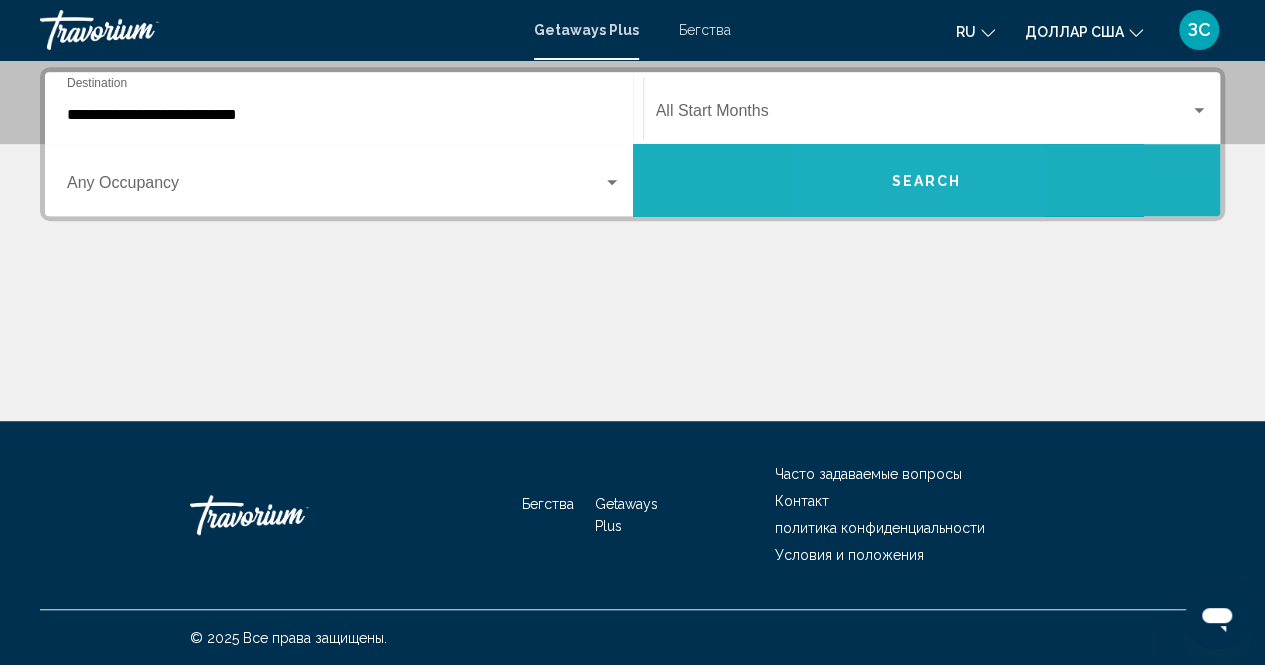 click on "Search" at bounding box center (927, 180) 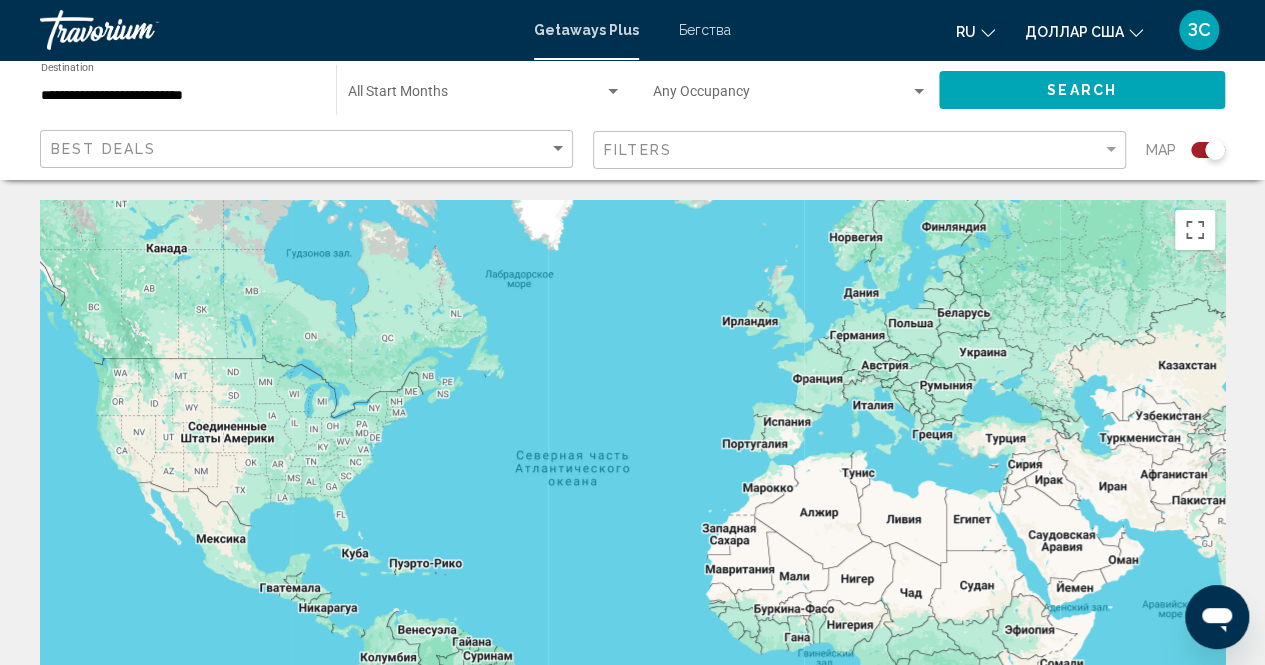 scroll, scrollTop: 140, scrollLeft: 0, axis: vertical 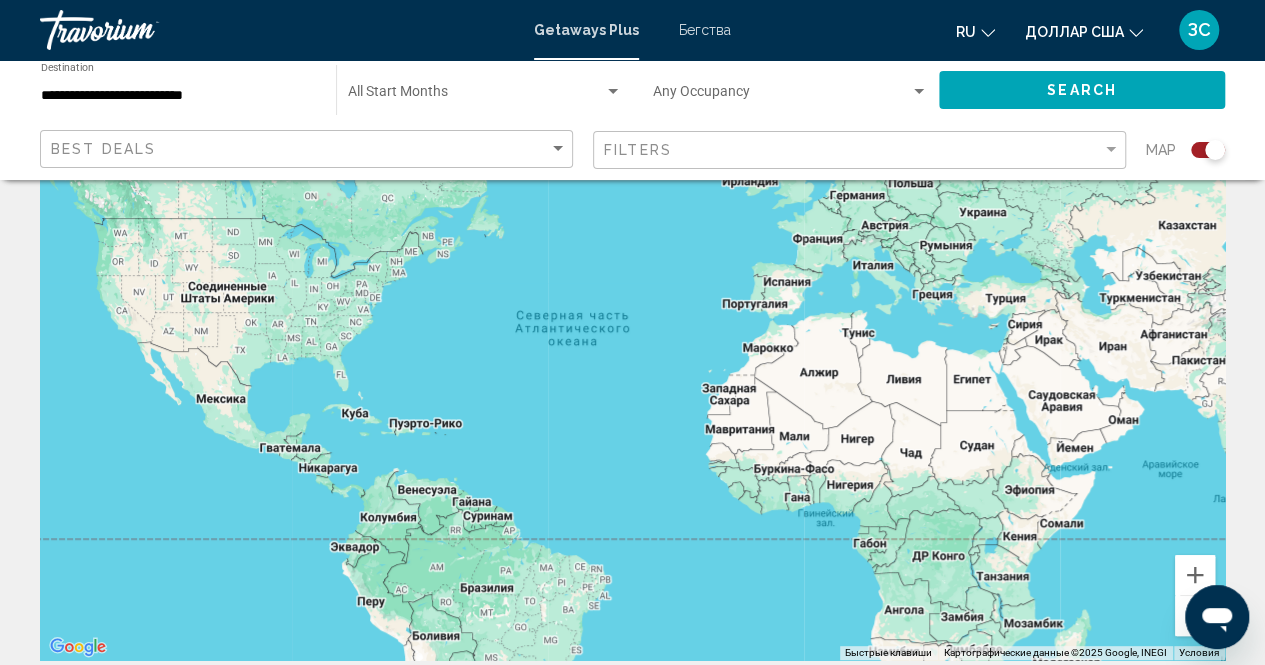 click on "Бегства" at bounding box center (705, 30) 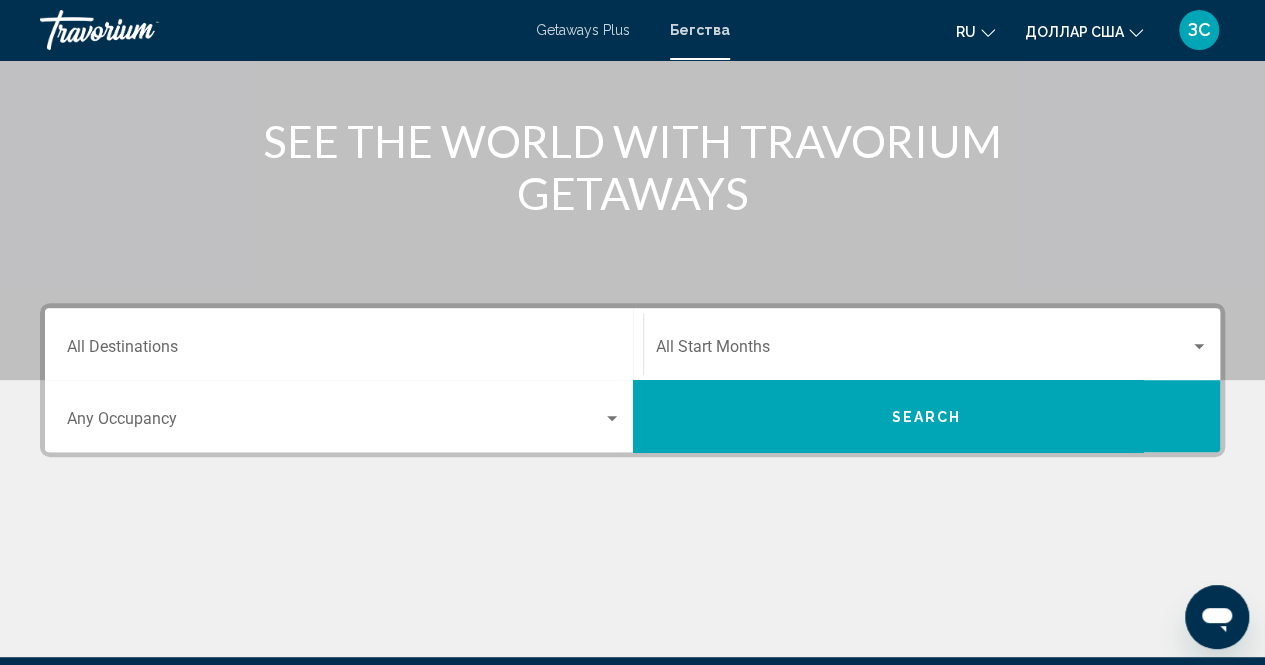 scroll, scrollTop: 224, scrollLeft: 0, axis: vertical 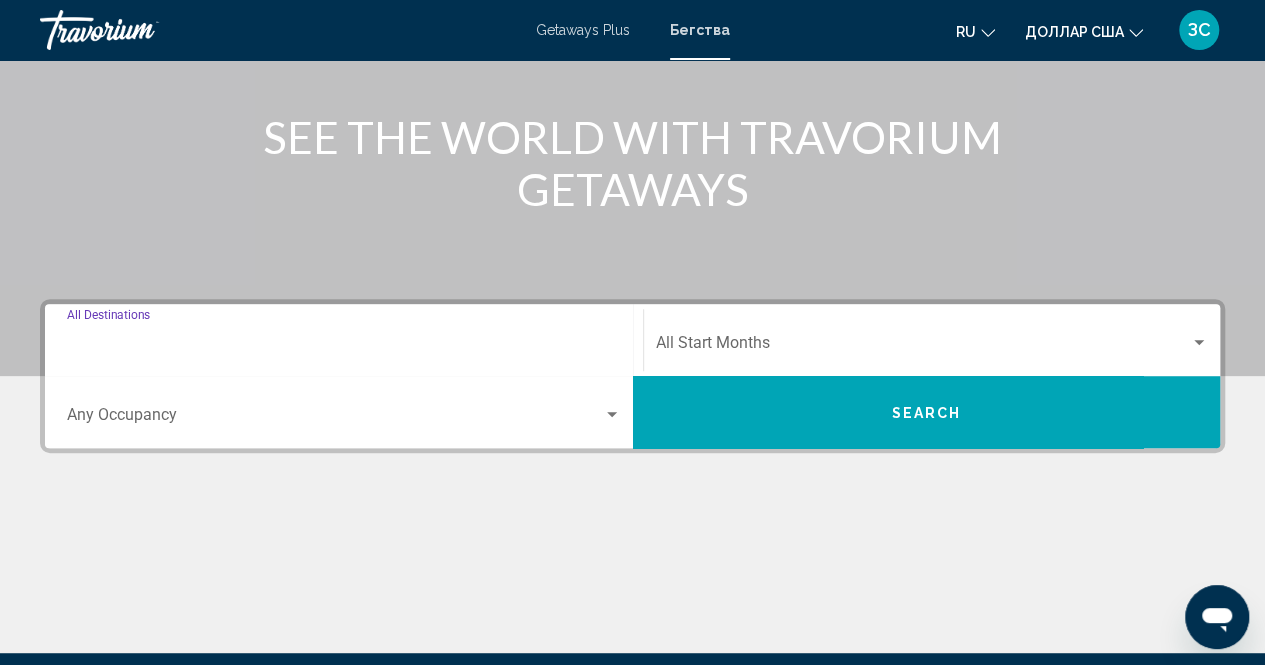 click on "Destination All Destinations" at bounding box center (344, 347) 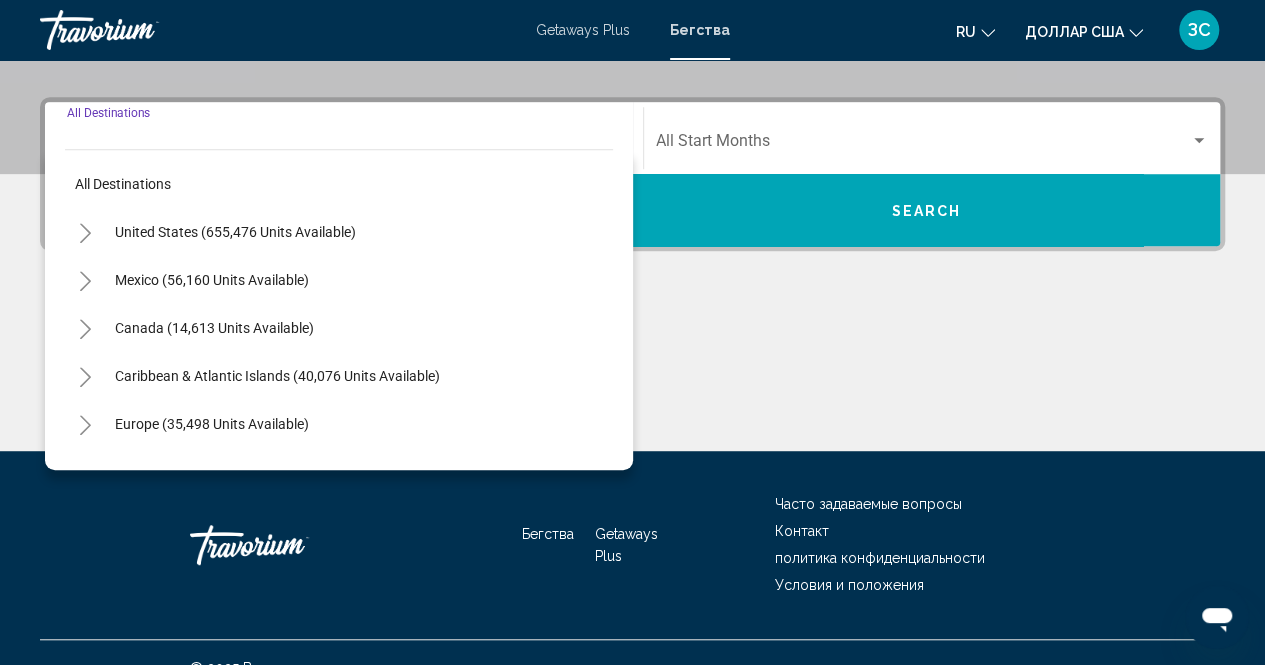 scroll, scrollTop: 456, scrollLeft: 0, axis: vertical 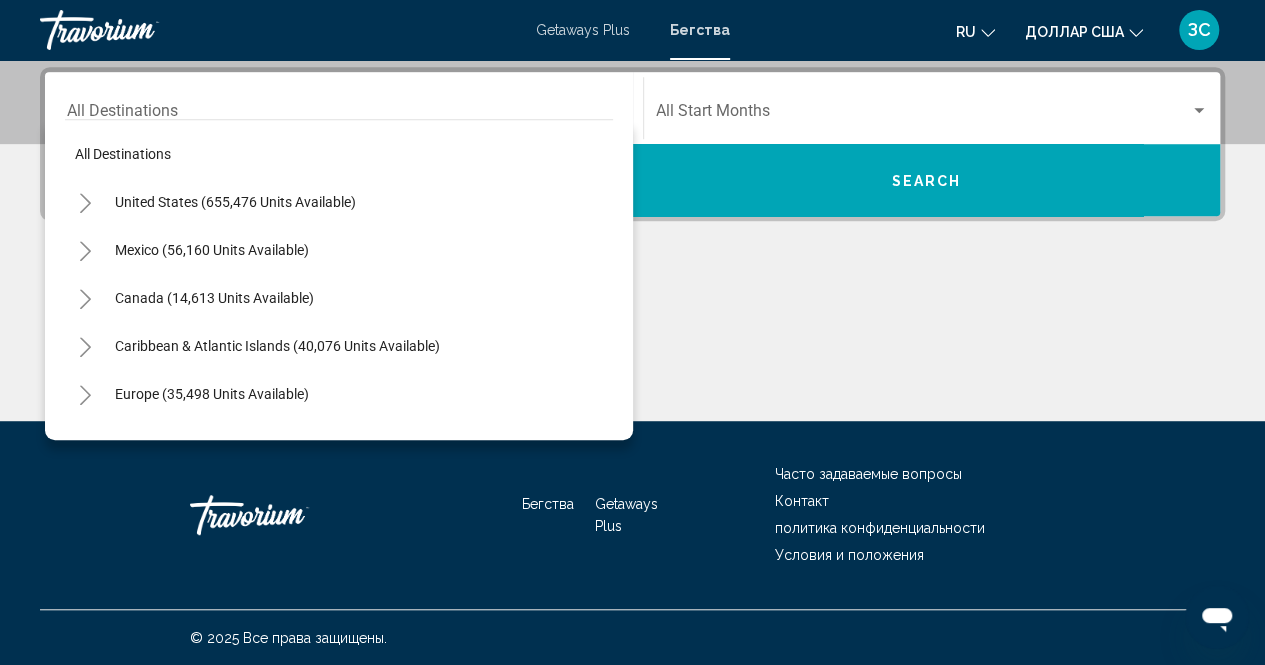 click on "Caribbean & Atlantic Islands (40,076 units available)" at bounding box center [192, 394] 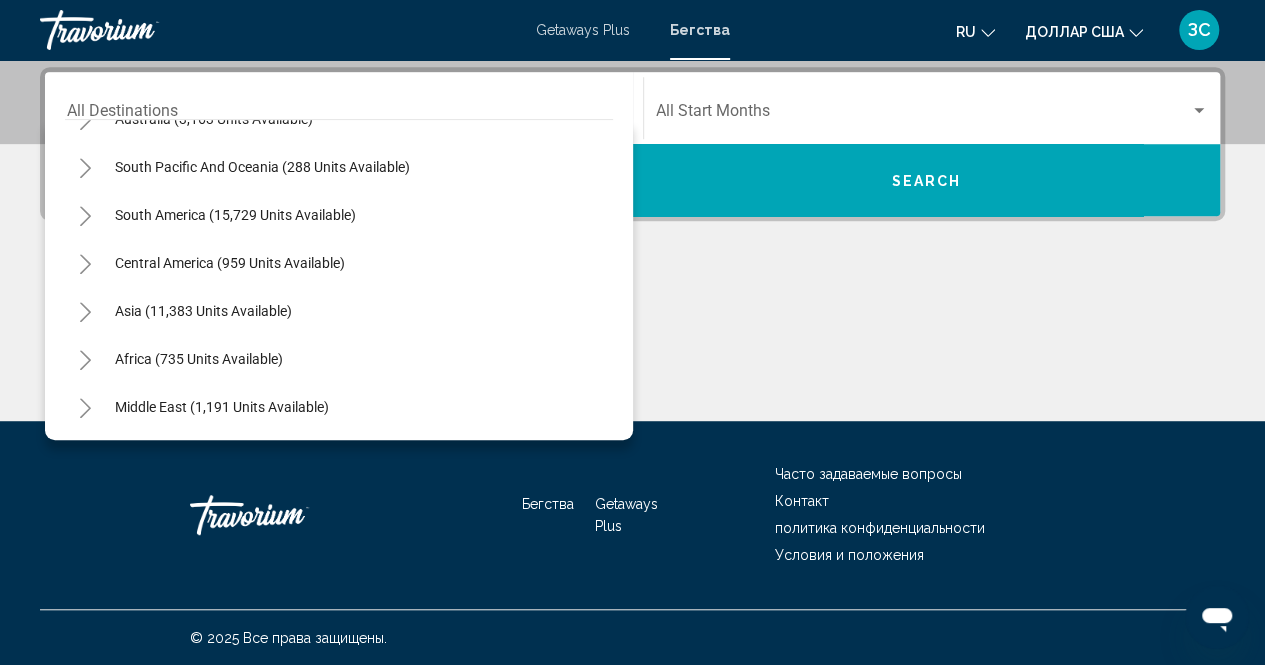 scroll, scrollTop: 948, scrollLeft: 0, axis: vertical 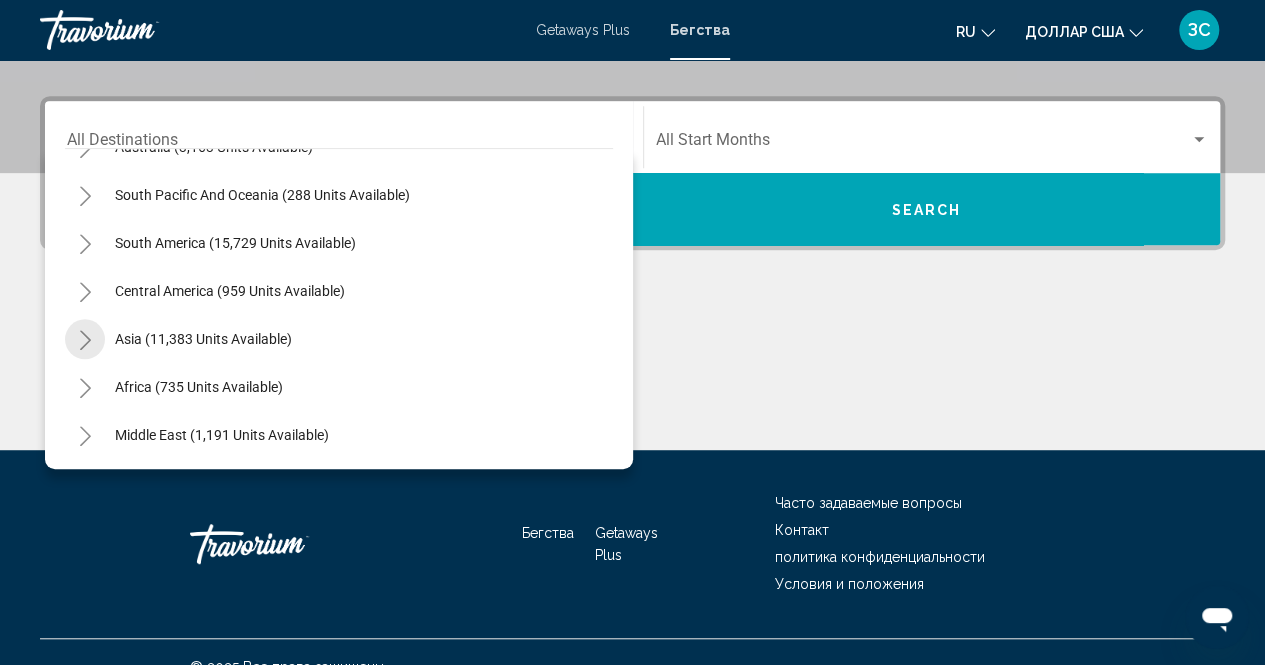 click 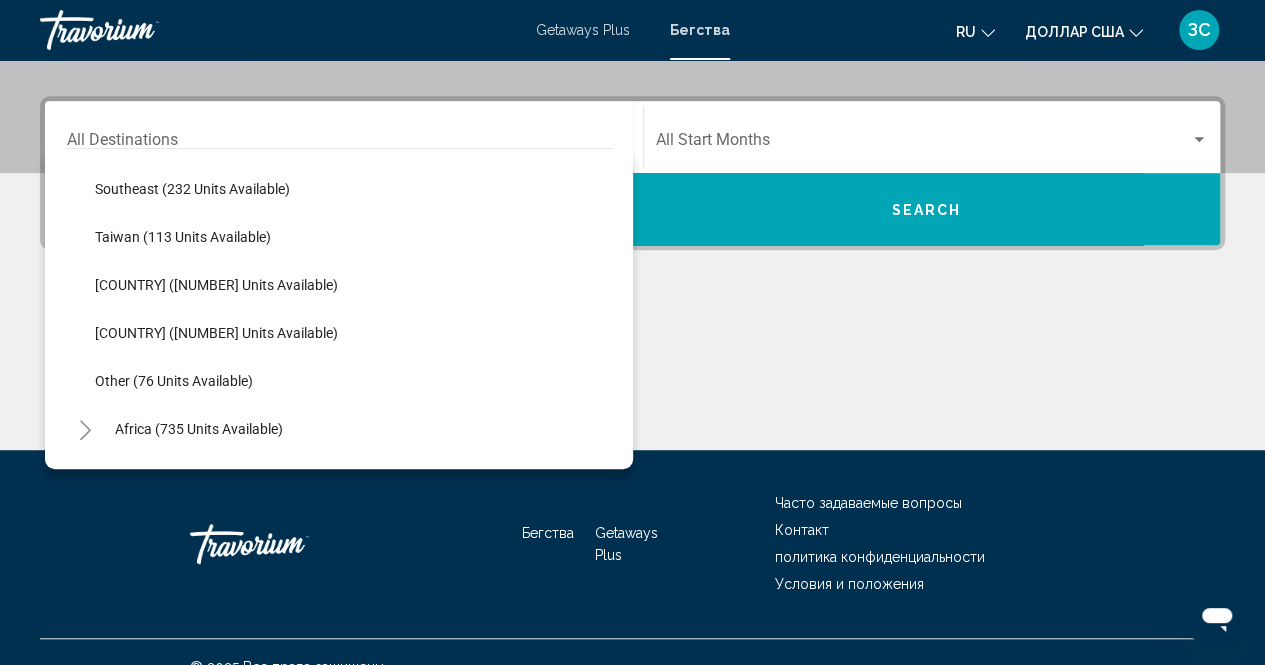 scroll, scrollTop: 1627, scrollLeft: 0, axis: vertical 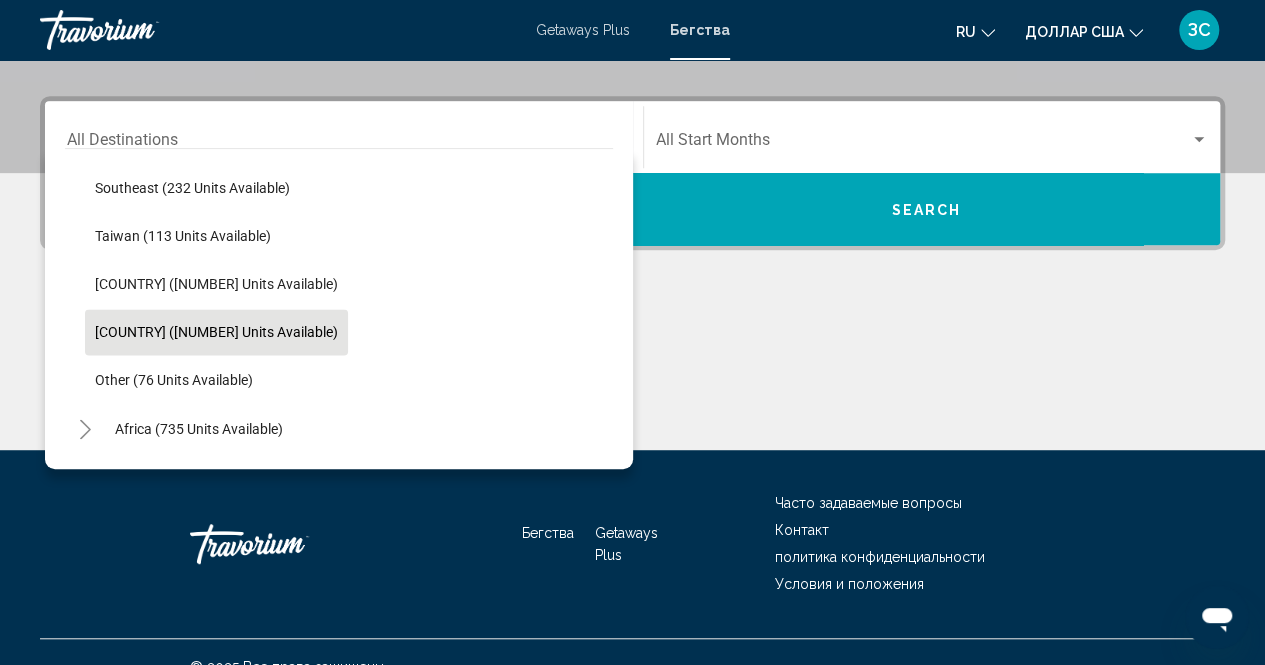 click on "[COUNTRY] ([NUMBER] units available)" 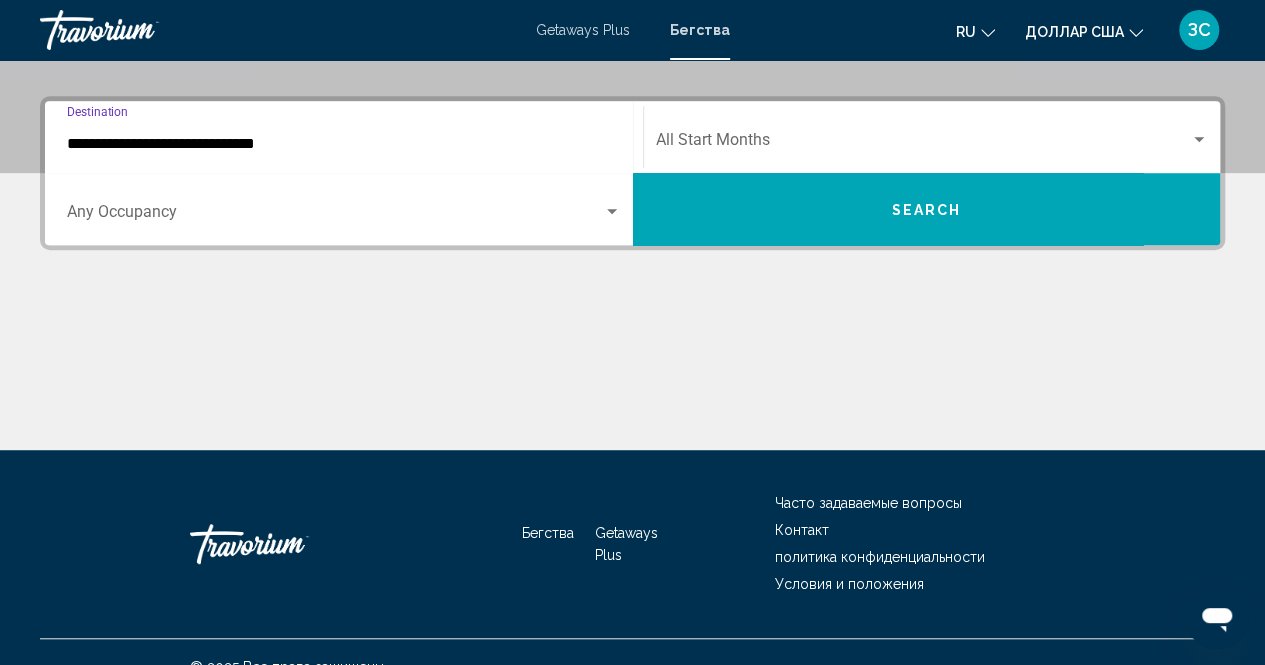 scroll, scrollTop: 456, scrollLeft: 0, axis: vertical 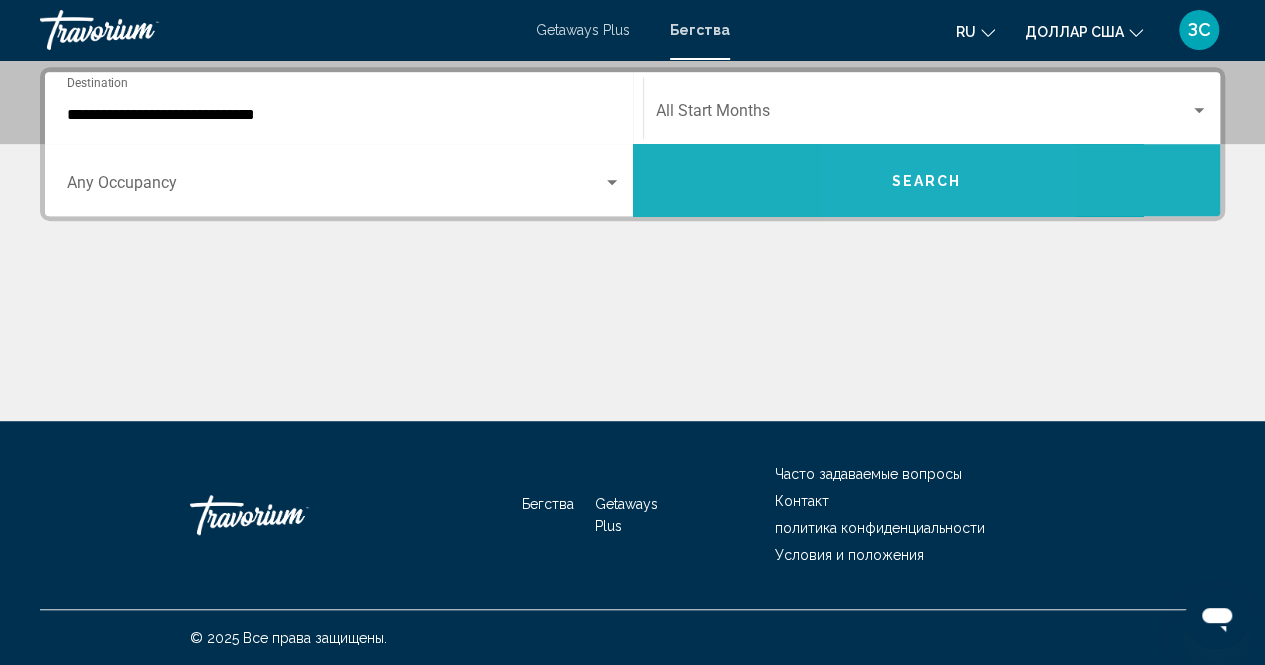click on "Search" at bounding box center [927, 180] 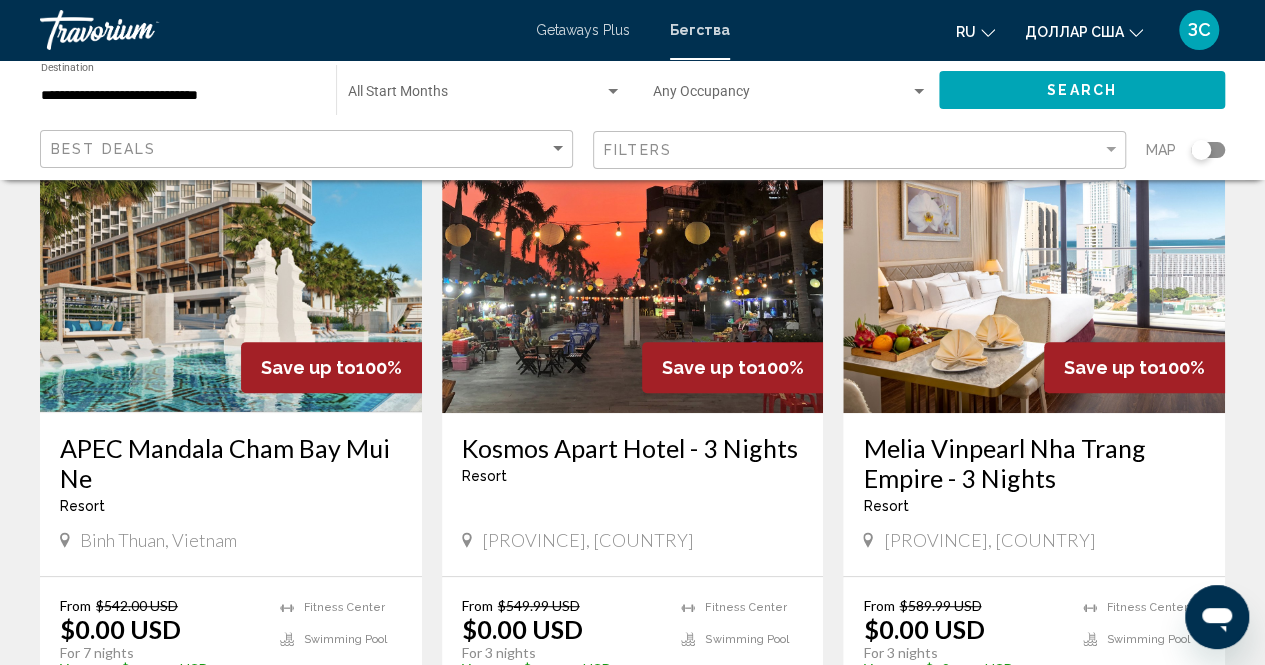 scroll, scrollTop: 175, scrollLeft: 0, axis: vertical 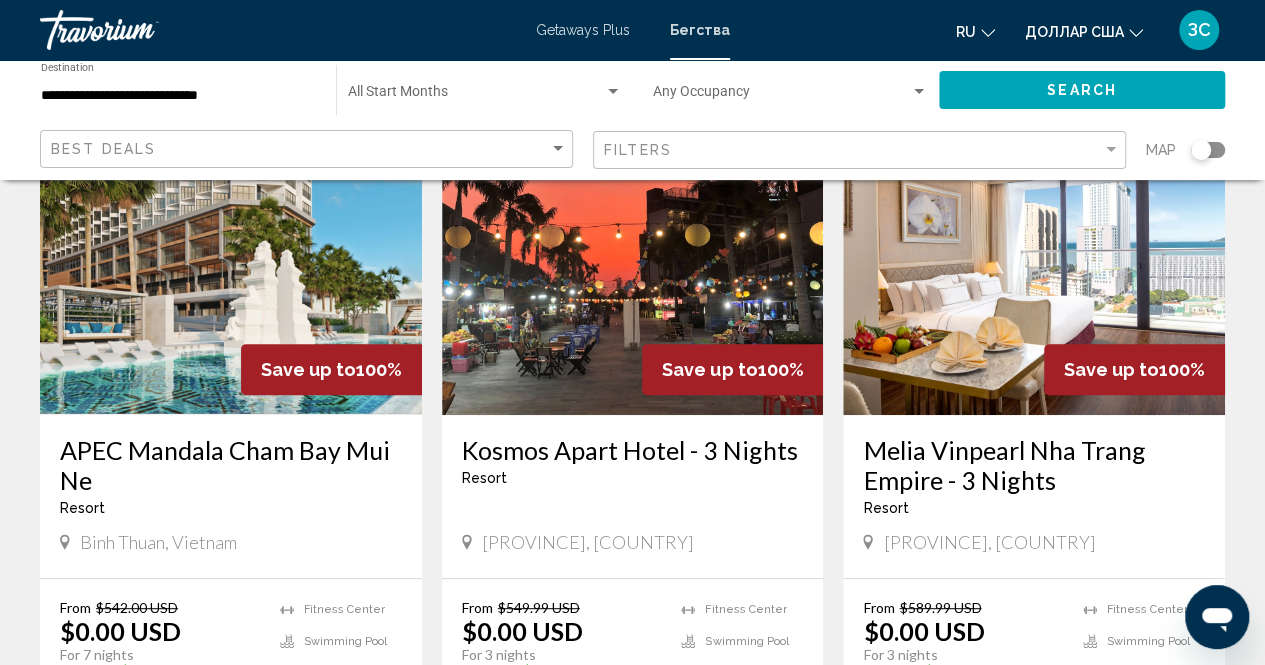 click at bounding box center [633, 255] 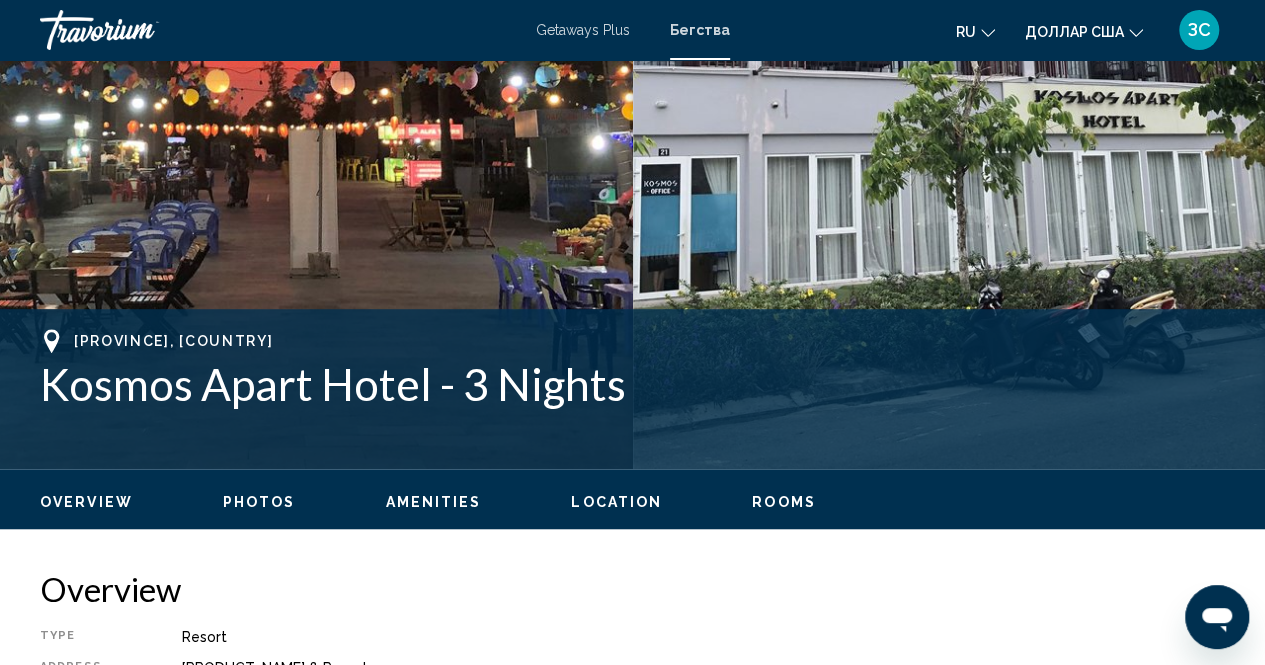 scroll, scrollTop: 462, scrollLeft: 0, axis: vertical 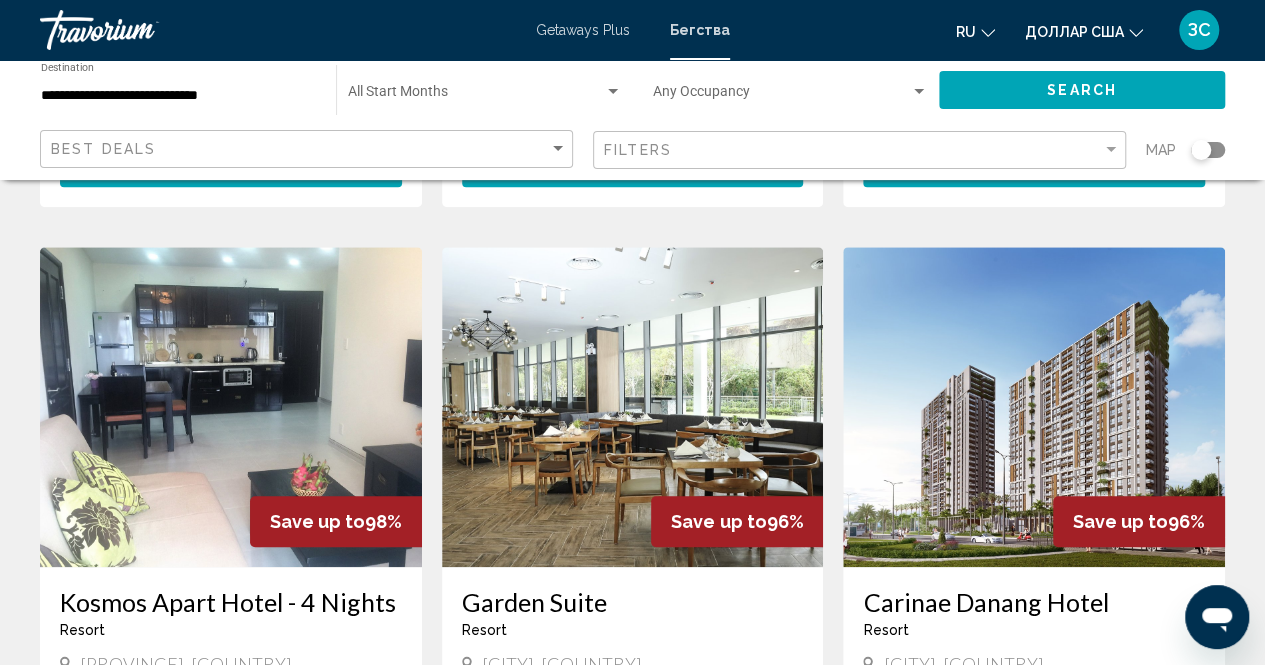 click at bounding box center [1034, 407] 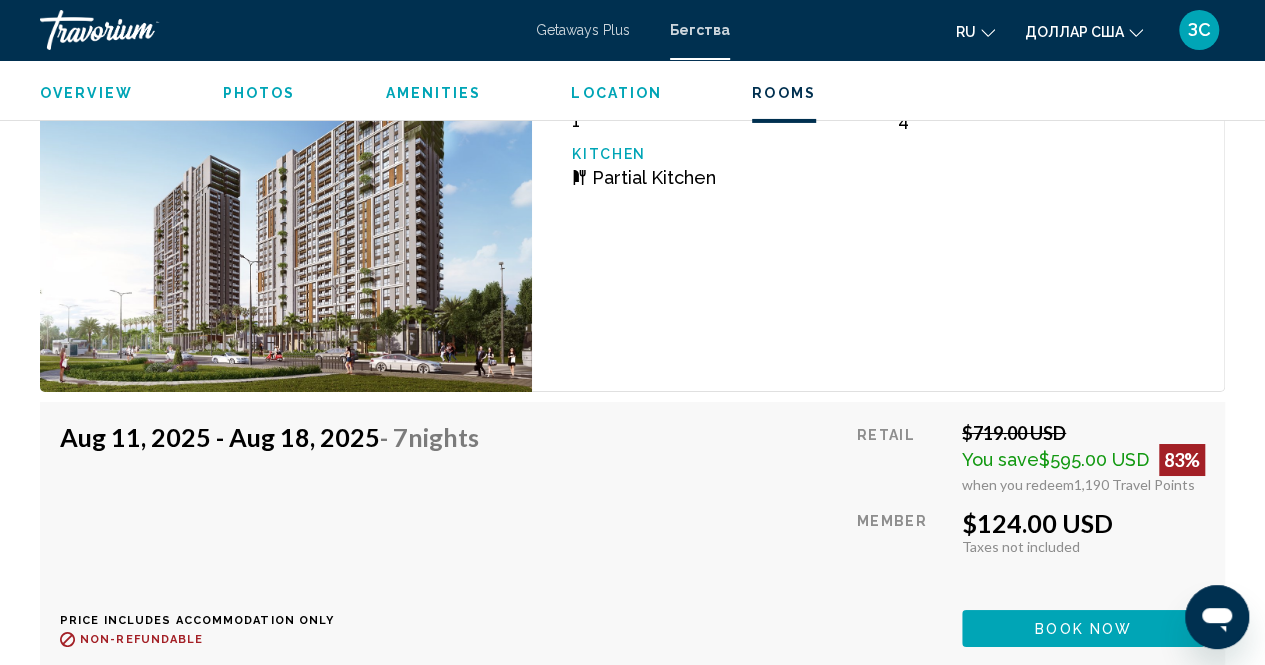 scroll, scrollTop: 3428, scrollLeft: 0, axis: vertical 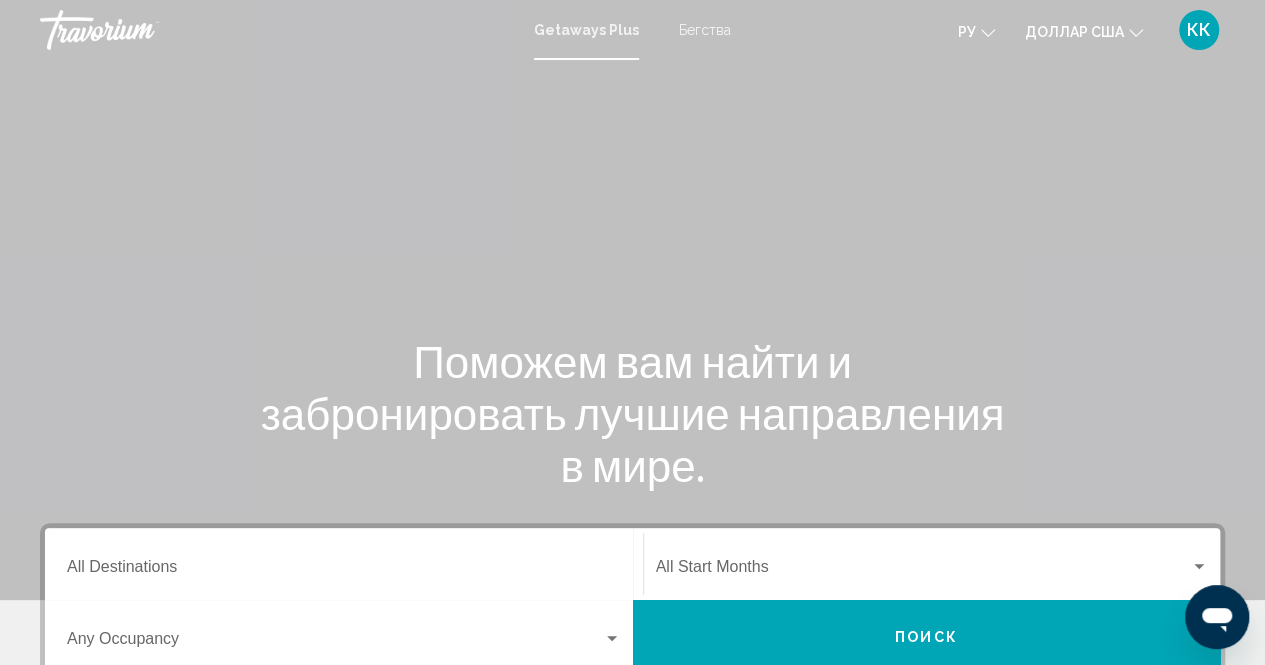 click on "Бегства" at bounding box center (705, 30) 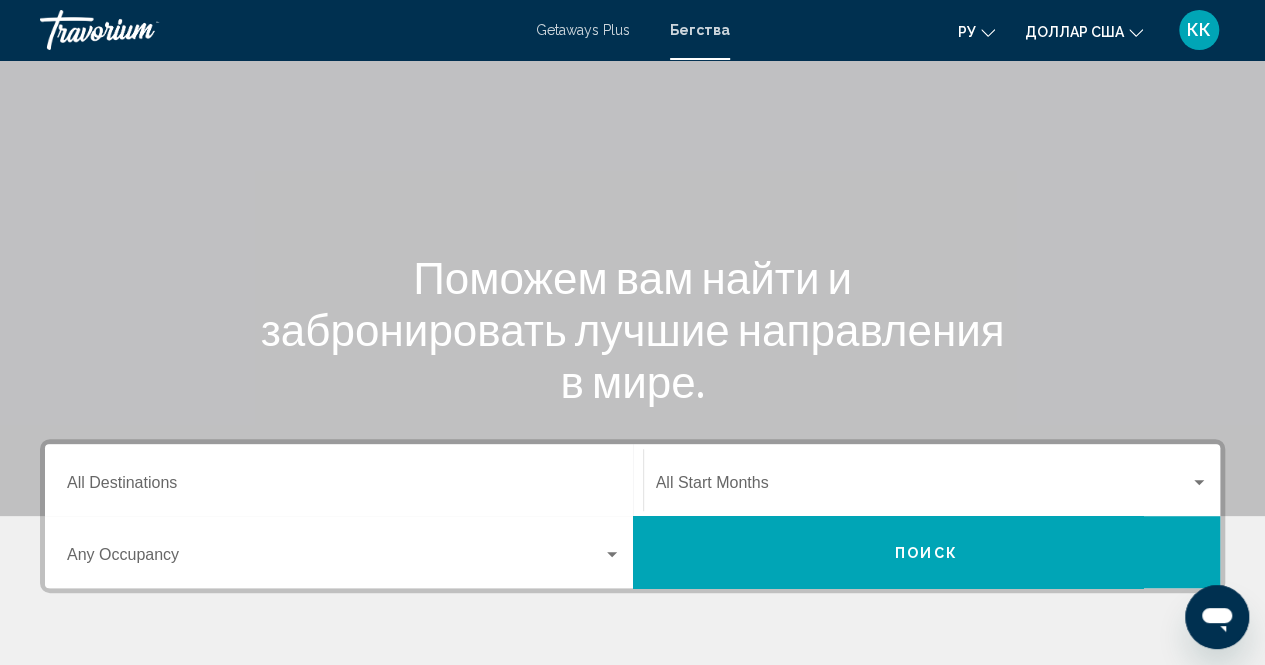 scroll, scrollTop: 200, scrollLeft: 0, axis: vertical 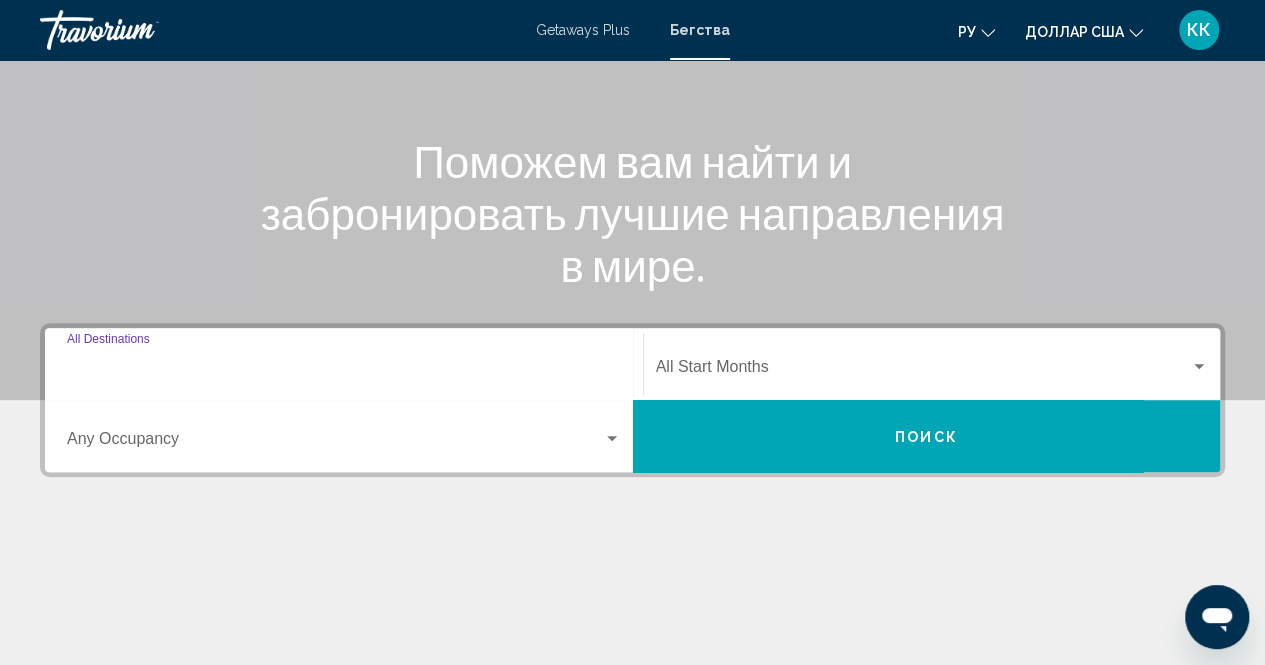 click on "Destination All Destinations" at bounding box center [344, 371] 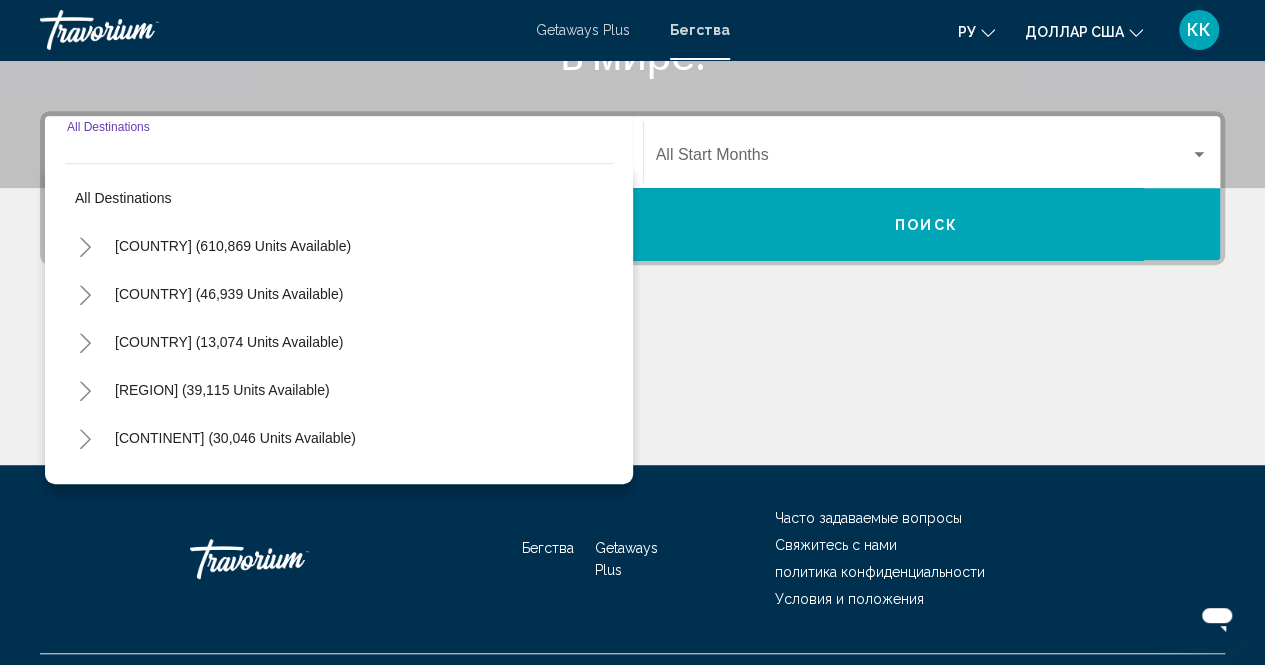 scroll, scrollTop: 456, scrollLeft: 0, axis: vertical 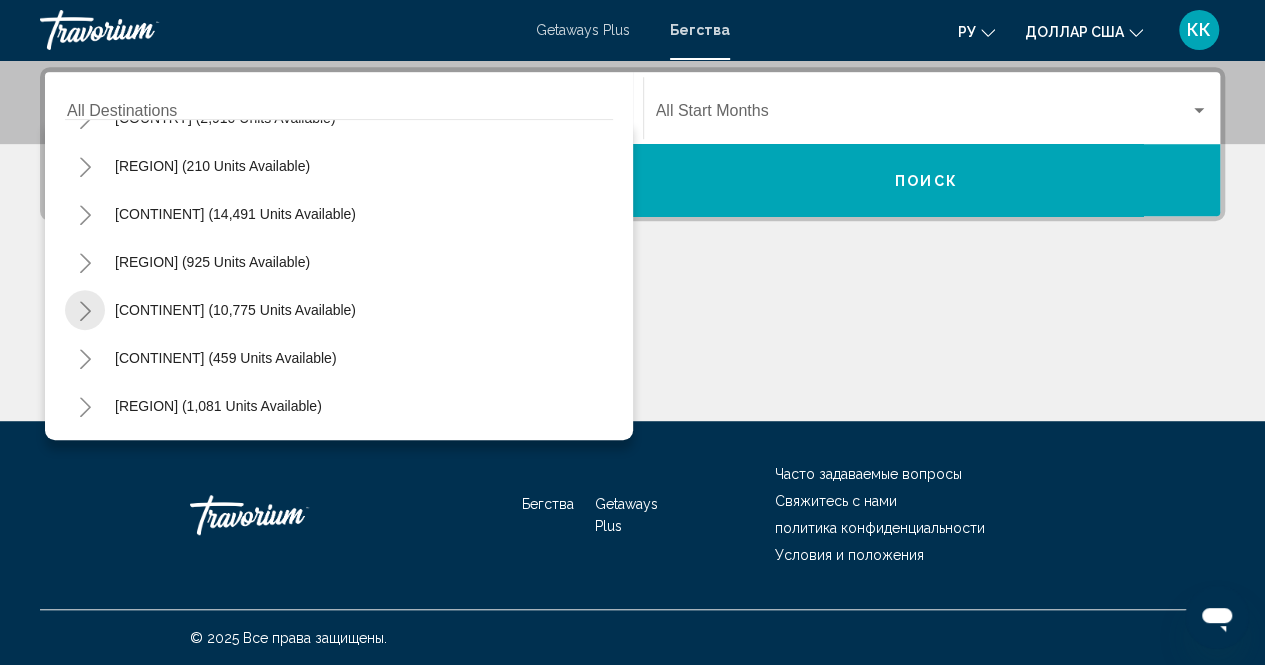 click 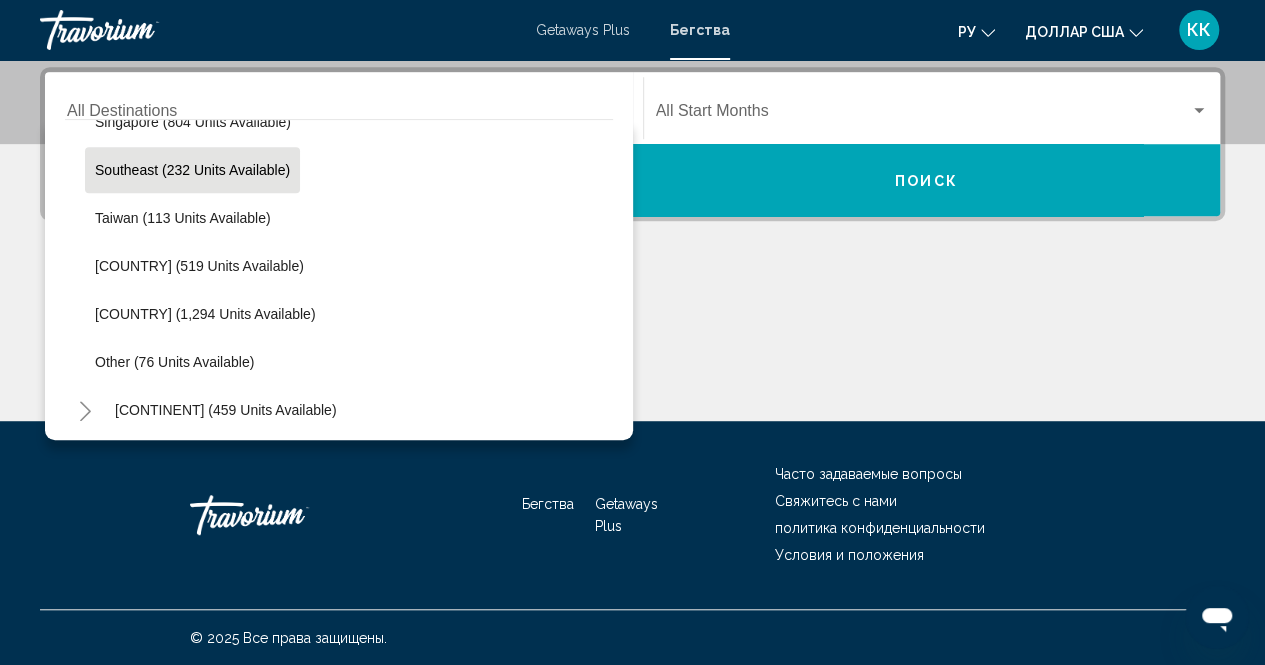 scroll, scrollTop: 1024, scrollLeft: 0, axis: vertical 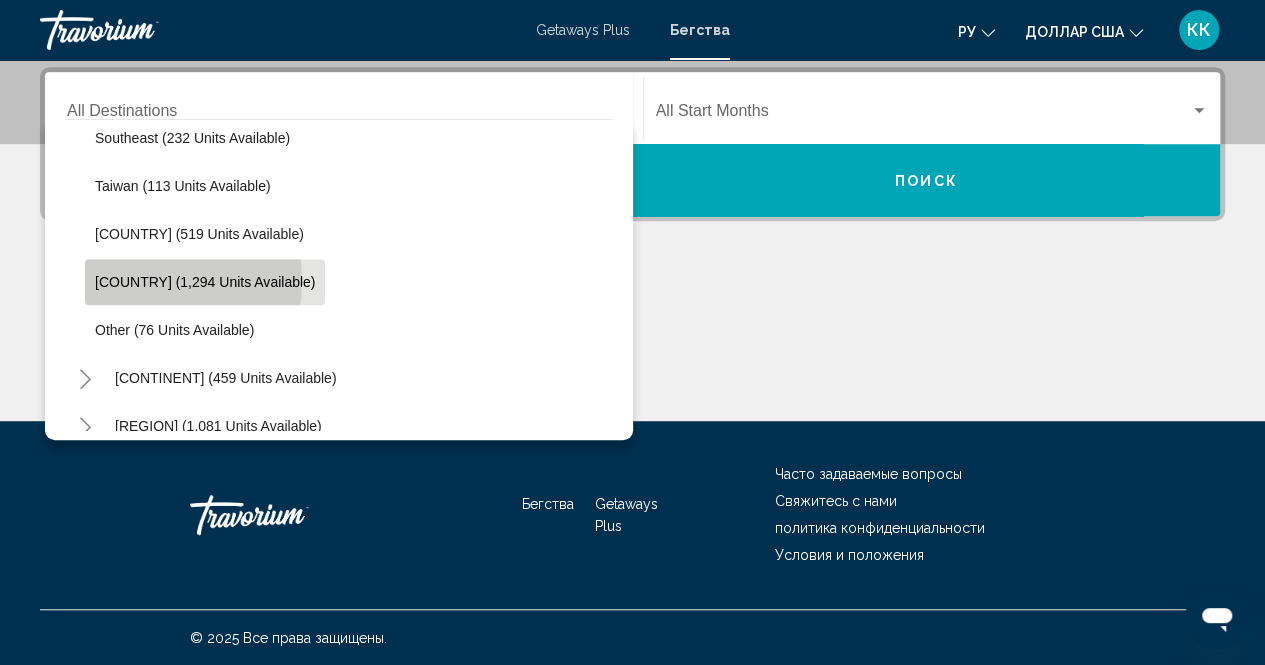 click on "Vietnam (1,294 units available)" 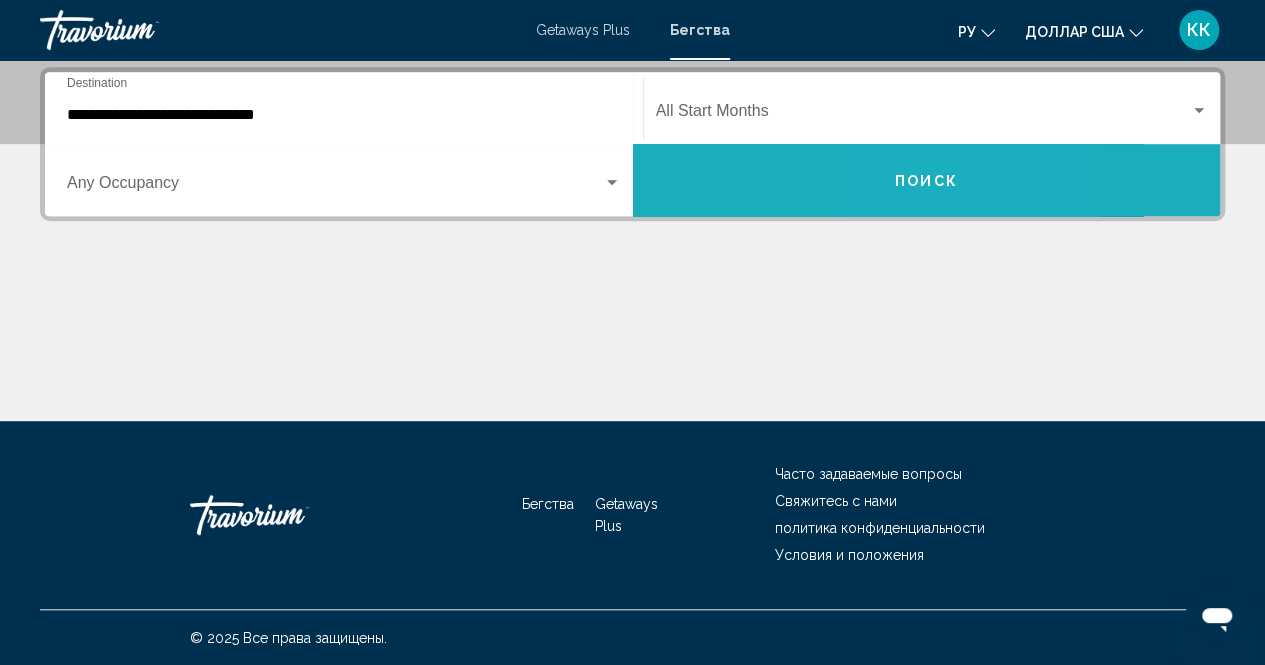 click on "Поиск" at bounding box center (926, 181) 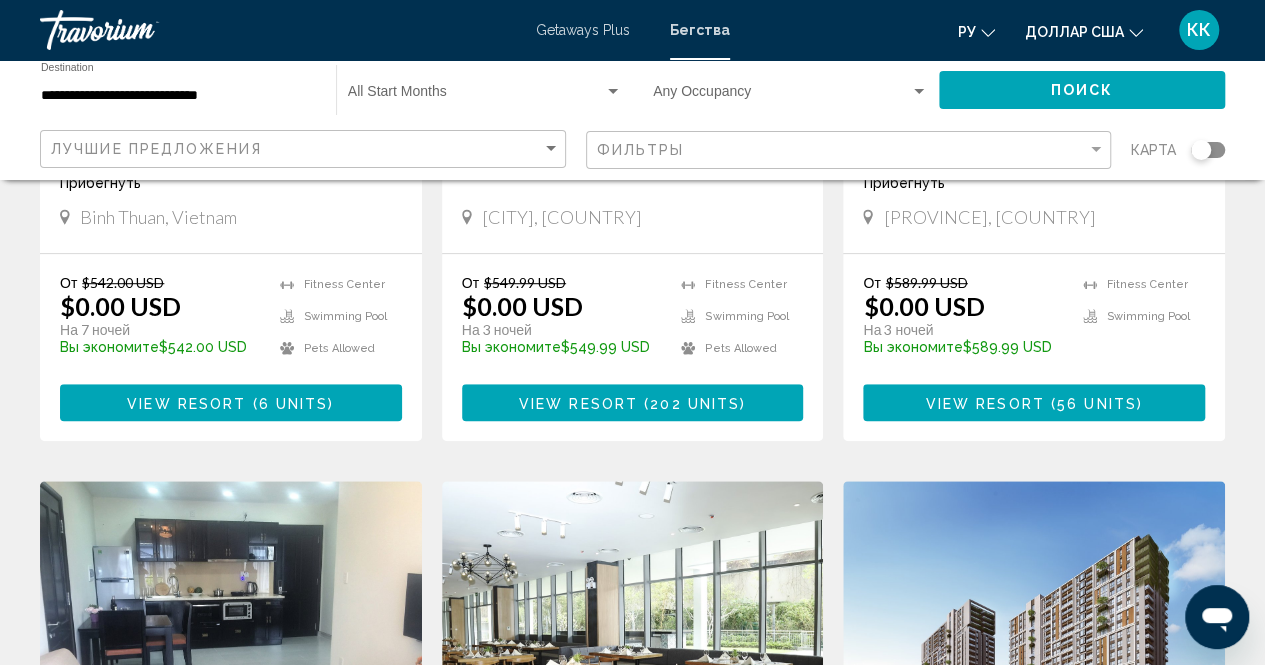 scroll, scrollTop: 700, scrollLeft: 0, axis: vertical 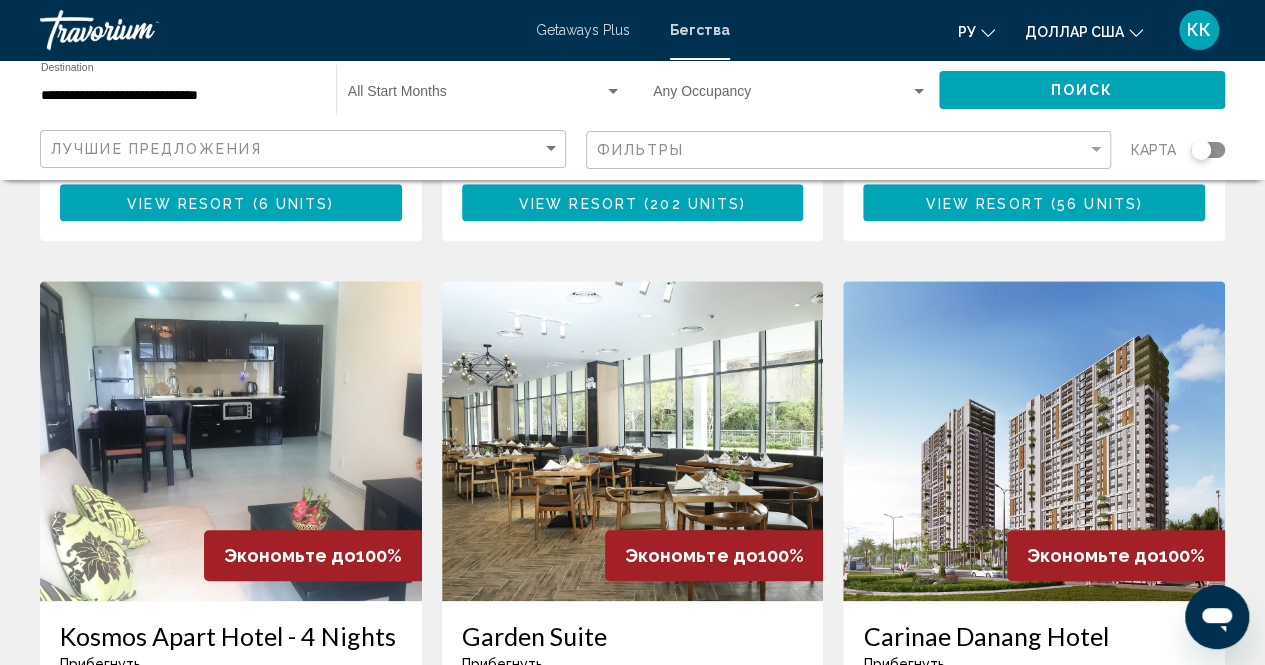 click at bounding box center [1034, 441] 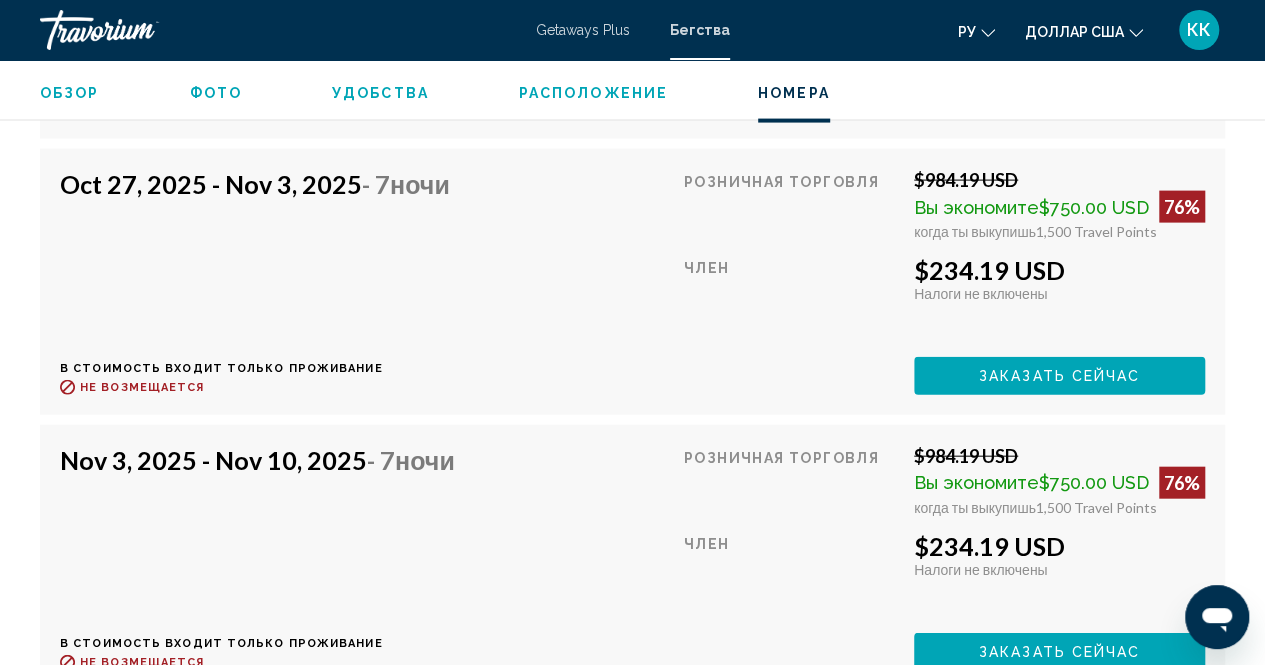 scroll, scrollTop: 5520, scrollLeft: 0, axis: vertical 